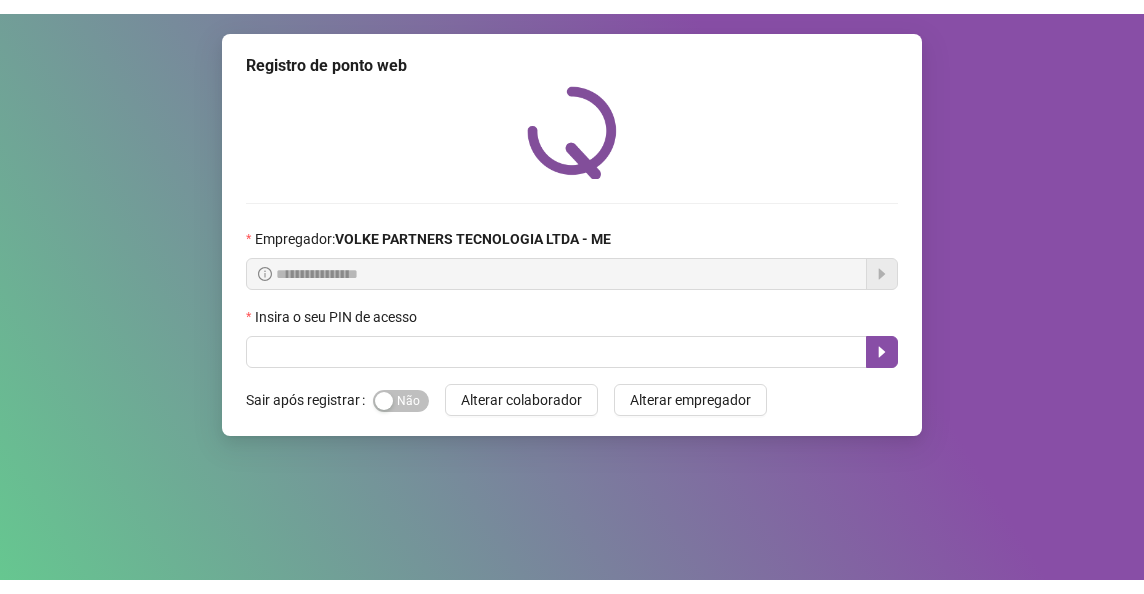 scroll, scrollTop: 0, scrollLeft: 0, axis: both 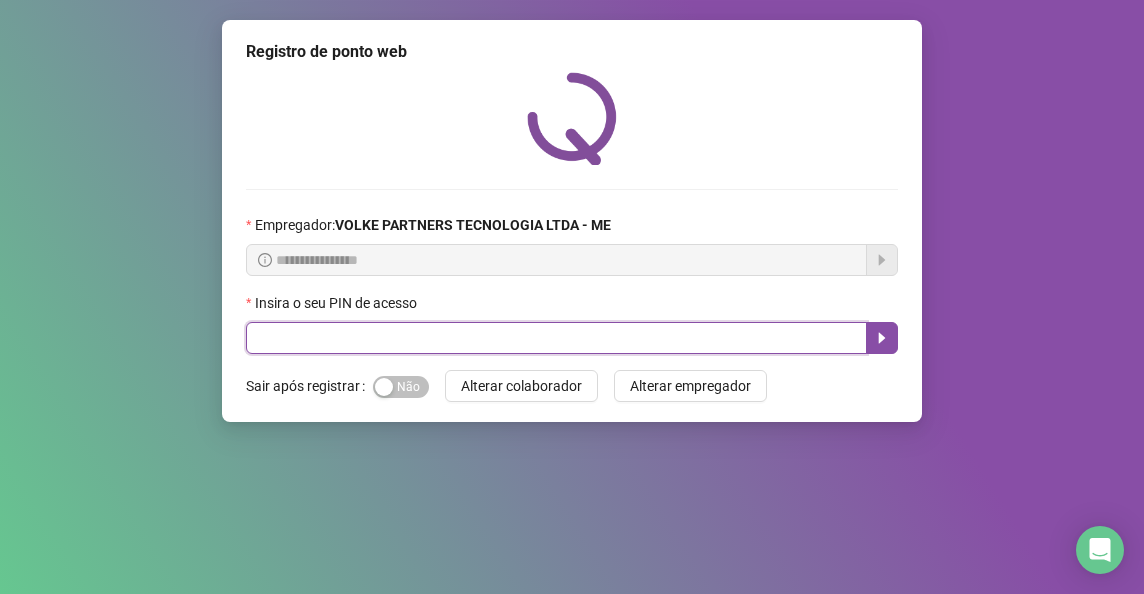 click at bounding box center [556, 338] 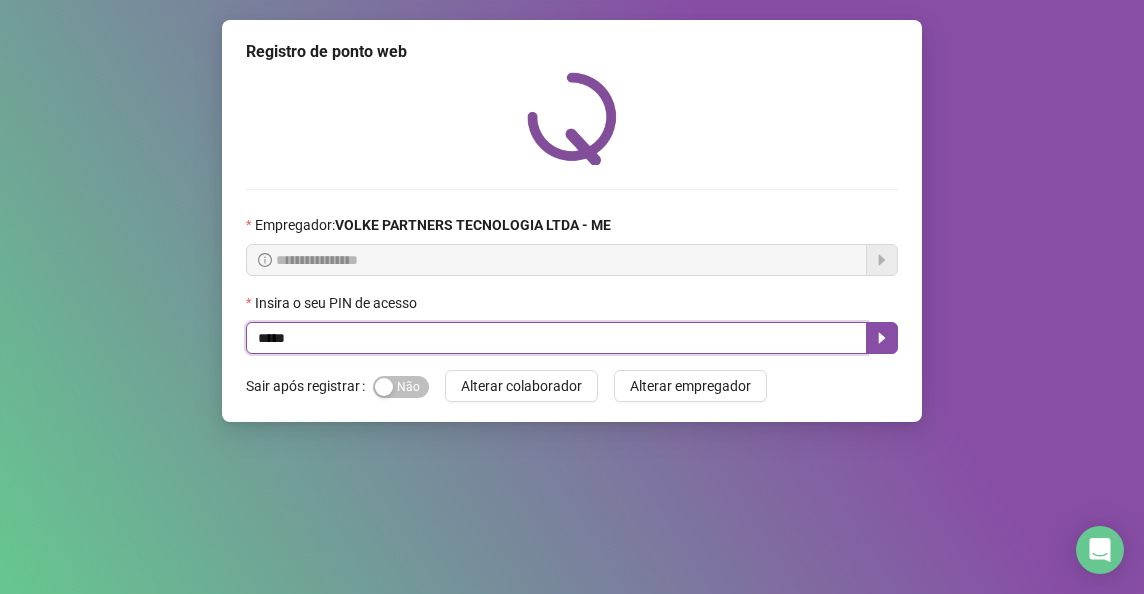 type on "*****" 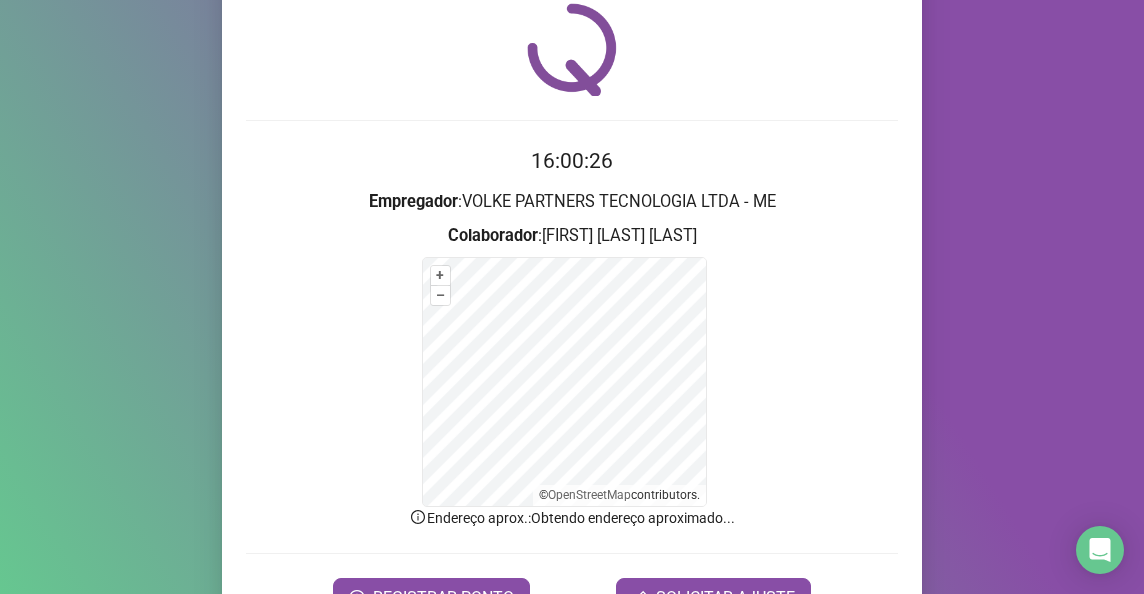 scroll, scrollTop: 180, scrollLeft: 0, axis: vertical 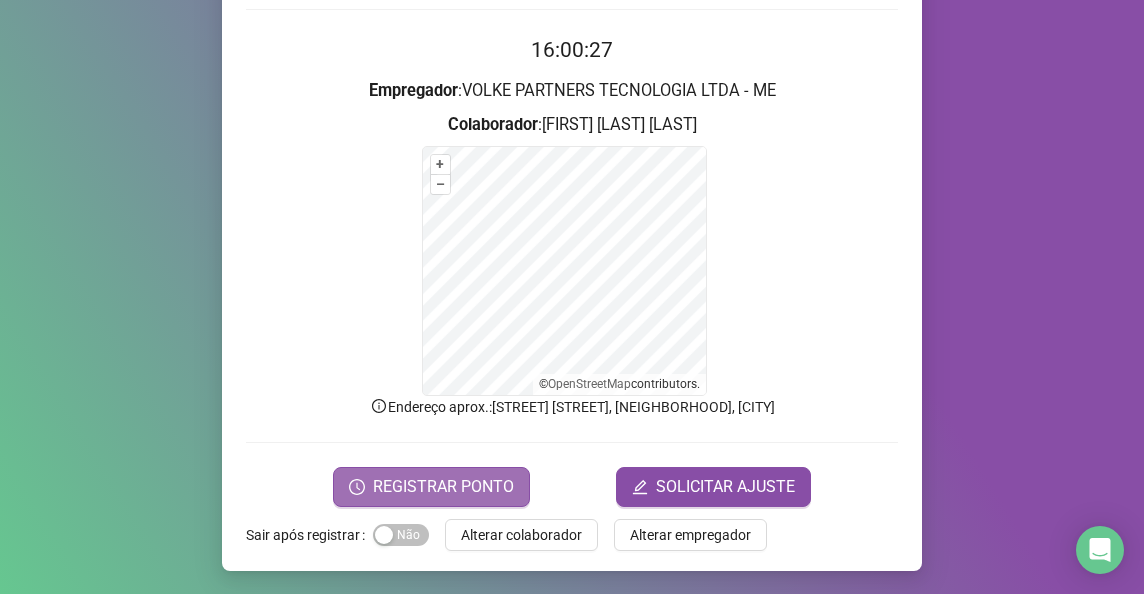 click on "REGISTRAR PONTO" at bounding box center (443, 487) 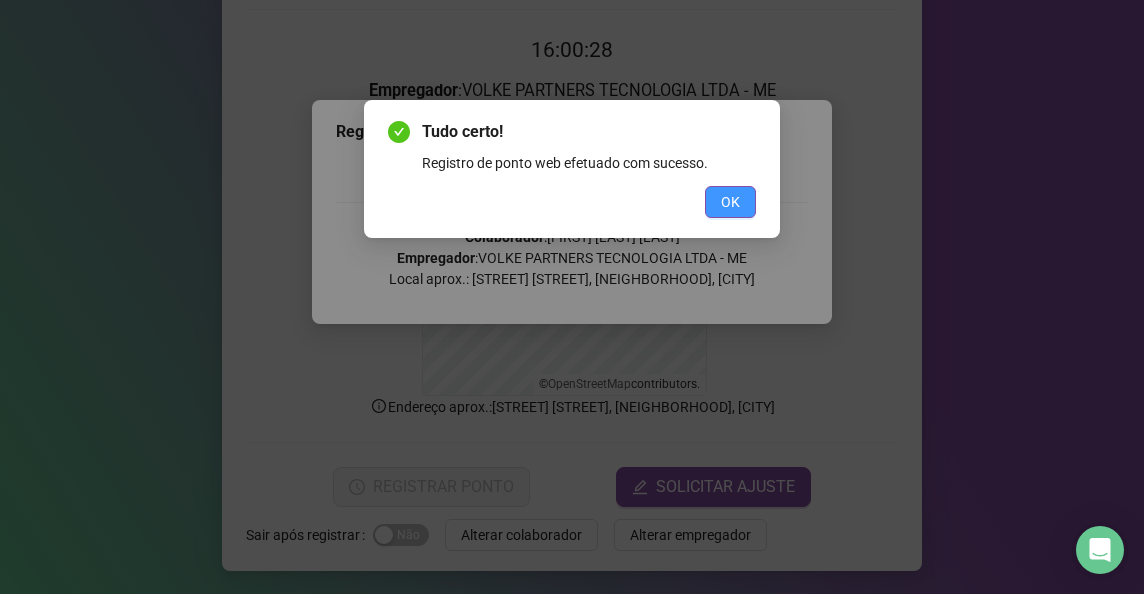 click on "OK" at bounding box center [730, 202] 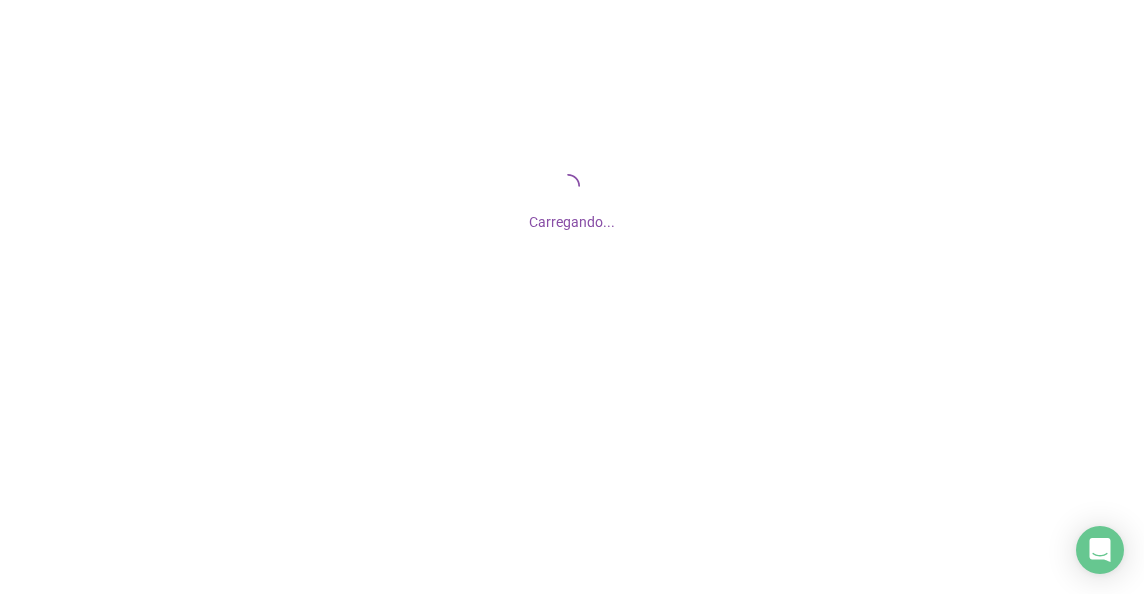 scroll, scrollTop: 0, scrollLeft: 0, axis: both 